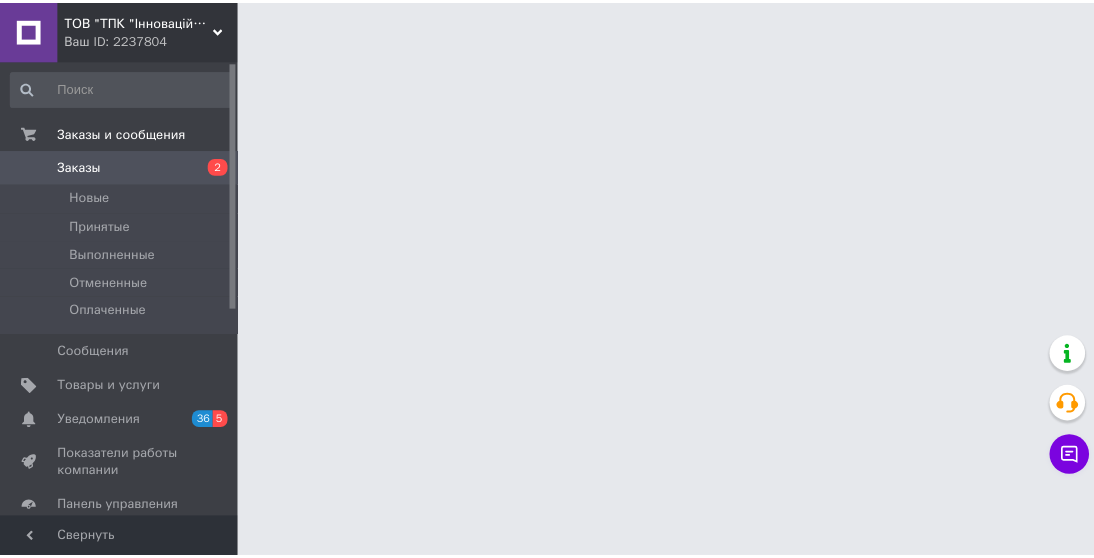scroll, scrollTop: 0, scrollLeft: 0, axis: both 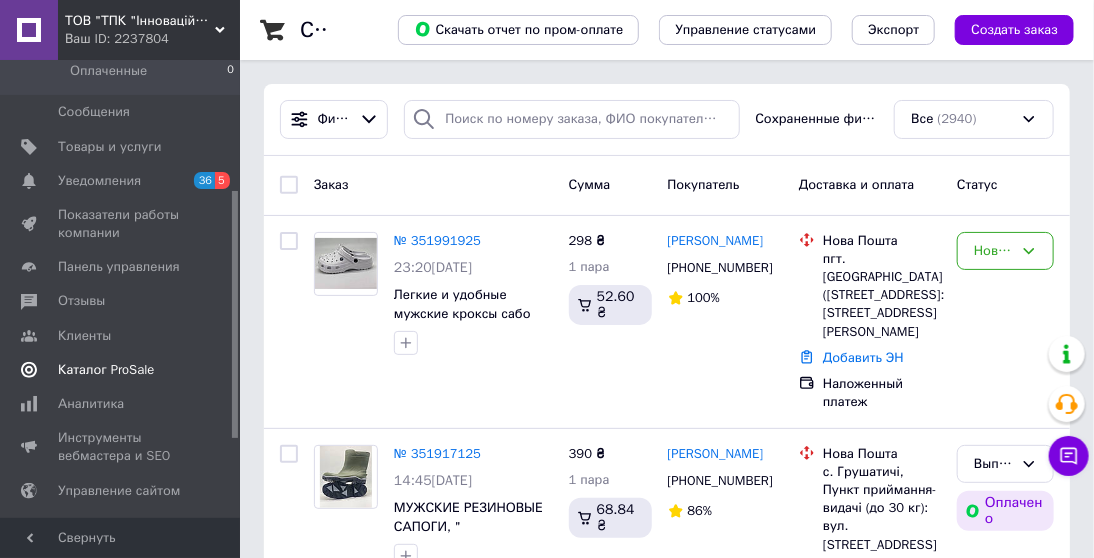 click on "Каталог ProSale" at bounding box center (121, 370) 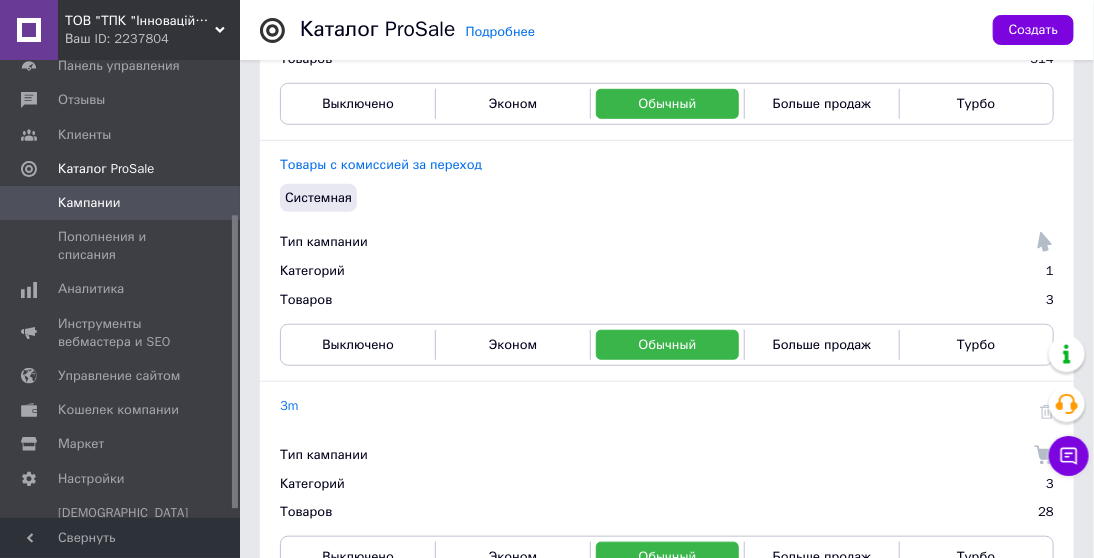 scroll, scrollTop: 480, scrollLeft: 0, axis: vertical 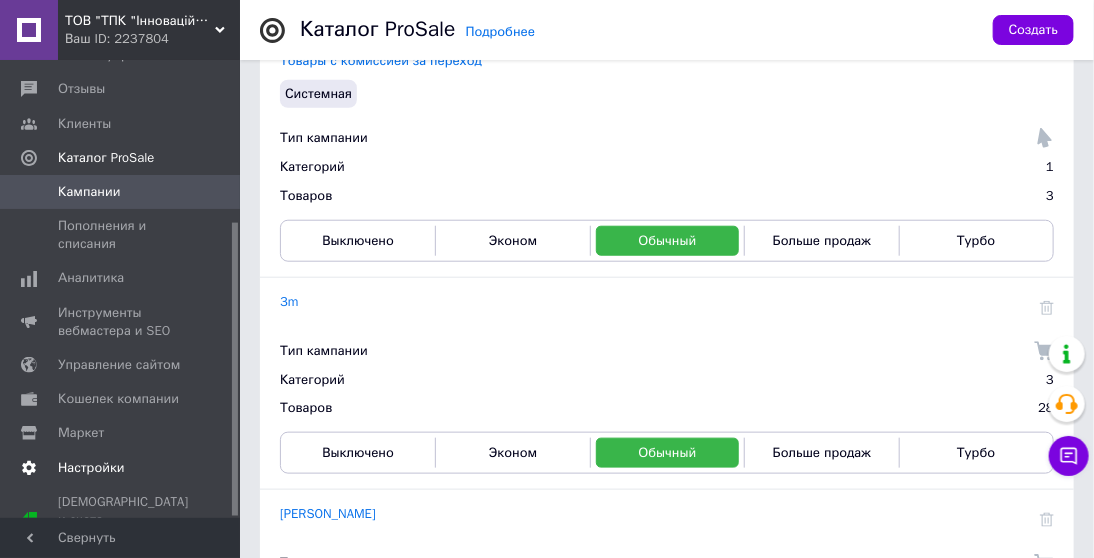 click on "Настройки" at bounding box center [123, 468] 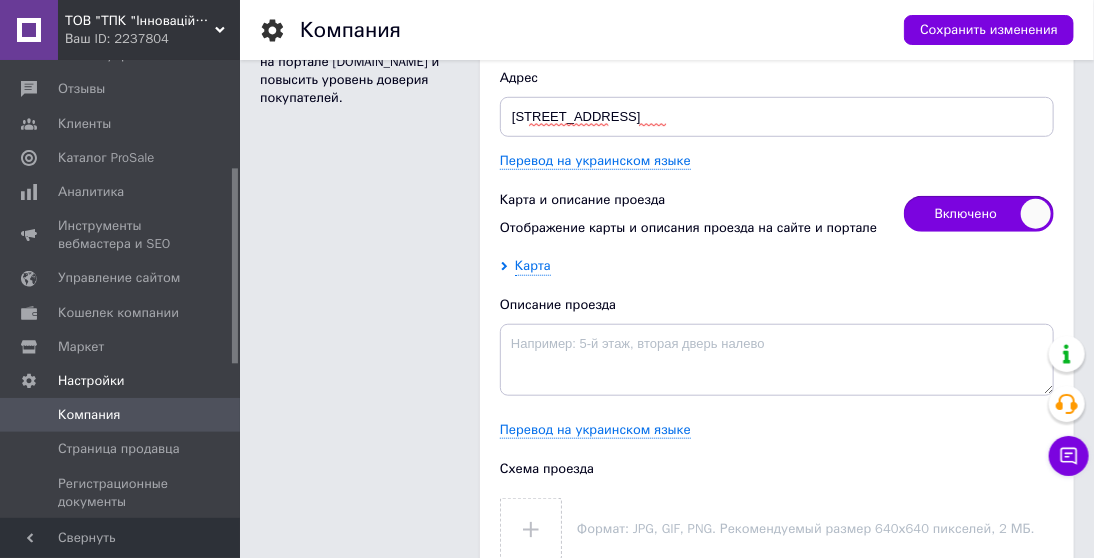 scroll, scrollTop: 2800, scrollLeft: 0, axis: vertical 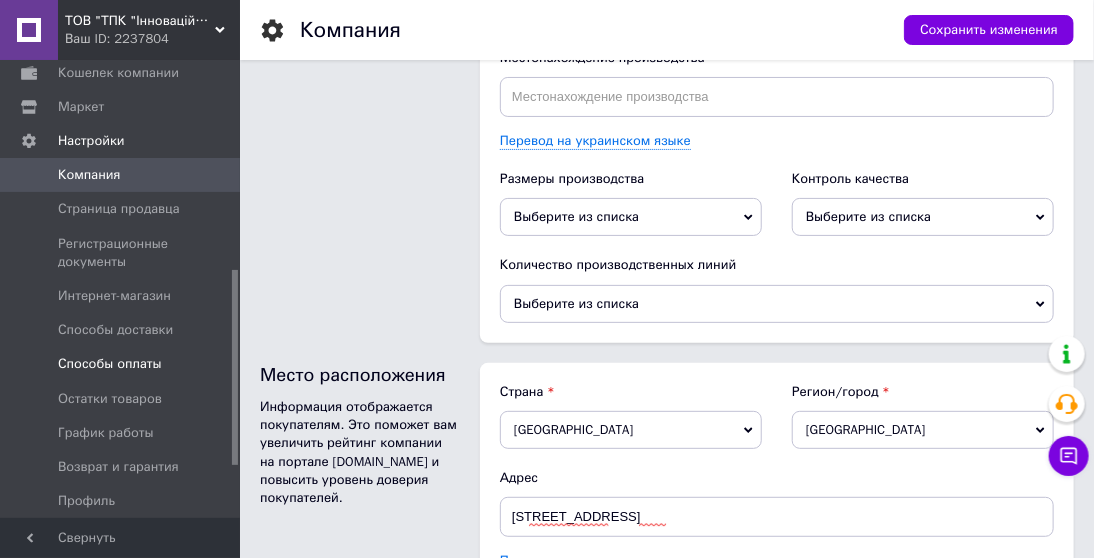 click on "Способы оплаты" at bounding box center [110, 364] 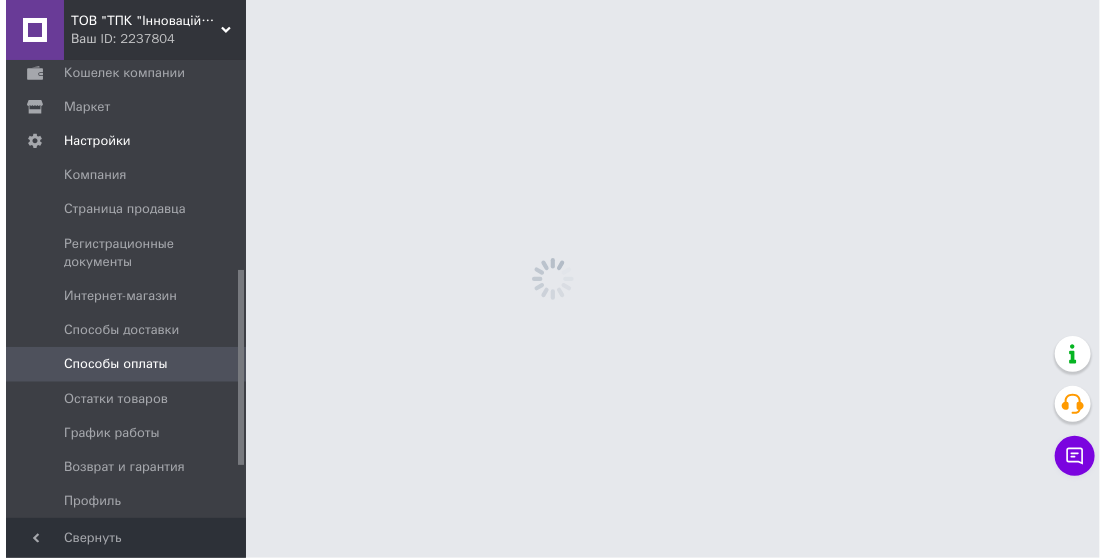 scroll, scrollTop: 0, scrollLeft: 0, axis: both 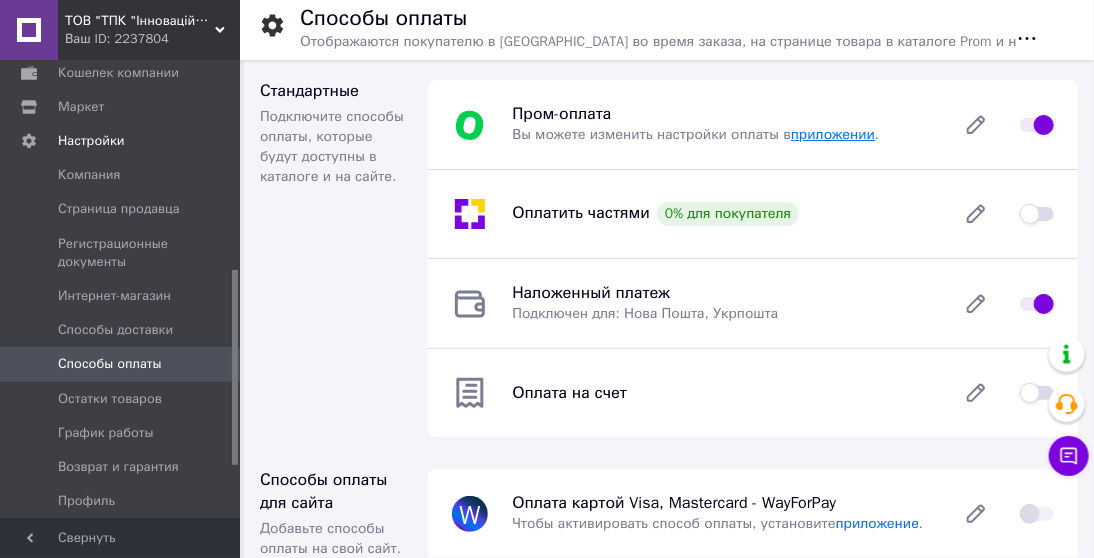click on "приложении" at bounding box center (833, 134) 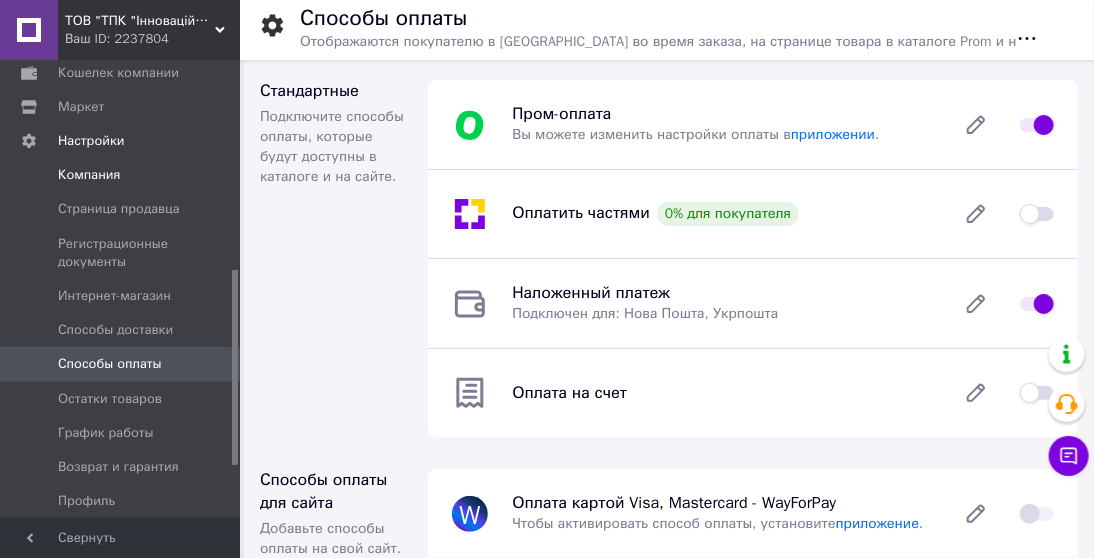 click on "Компания" at bounding box center (123, 175) 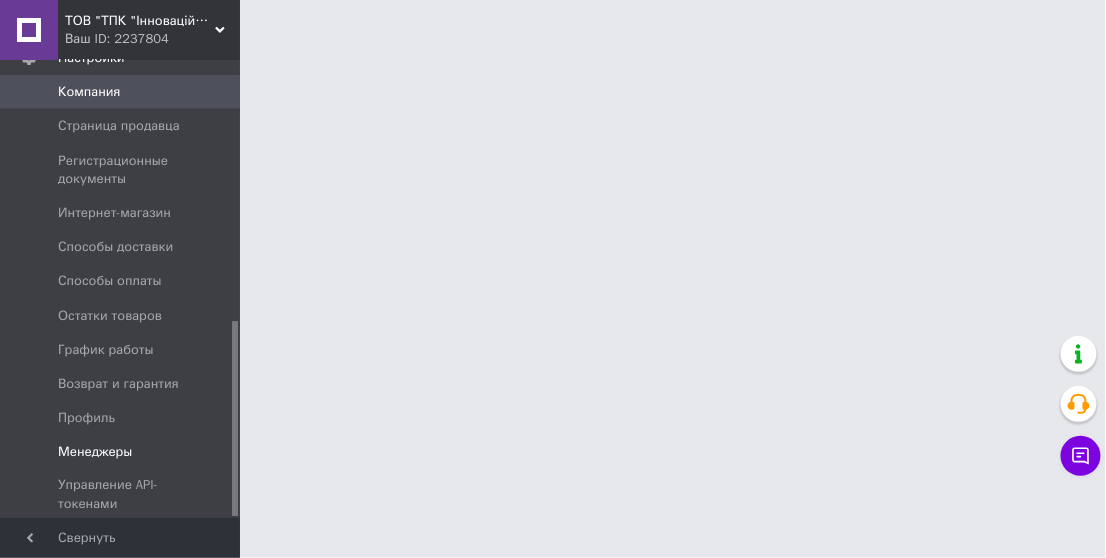scroll, scrollTop: 612, scrollLeft: 0, axis: vertical 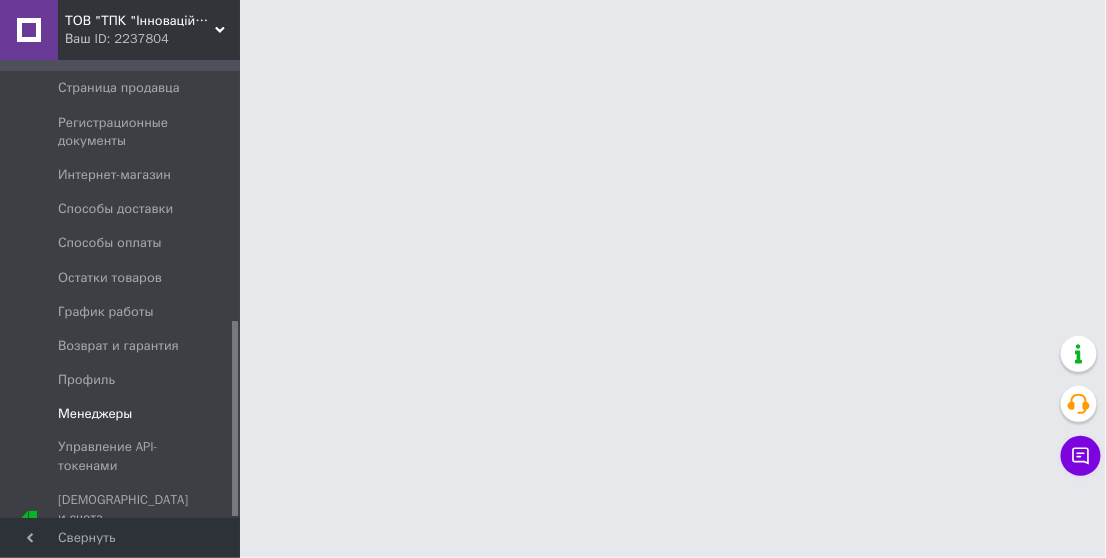 drag, startPoint x: 234, startPoint y: 304, endPoint x: 225, endPoint y: 412, distance: 108.37435 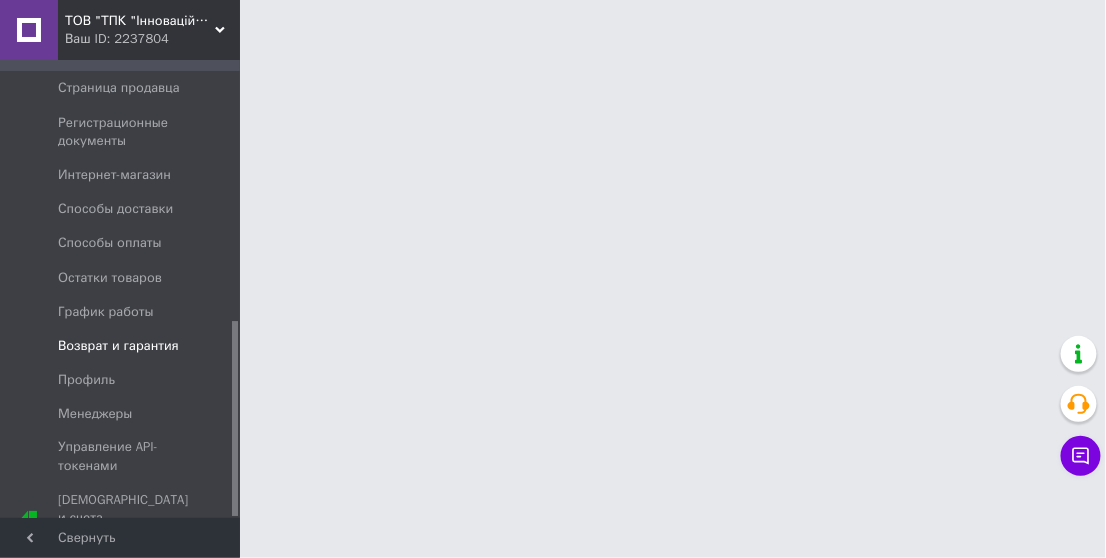 scroll, scrollTop: 611, scrollLeft: 0, axis: vertical 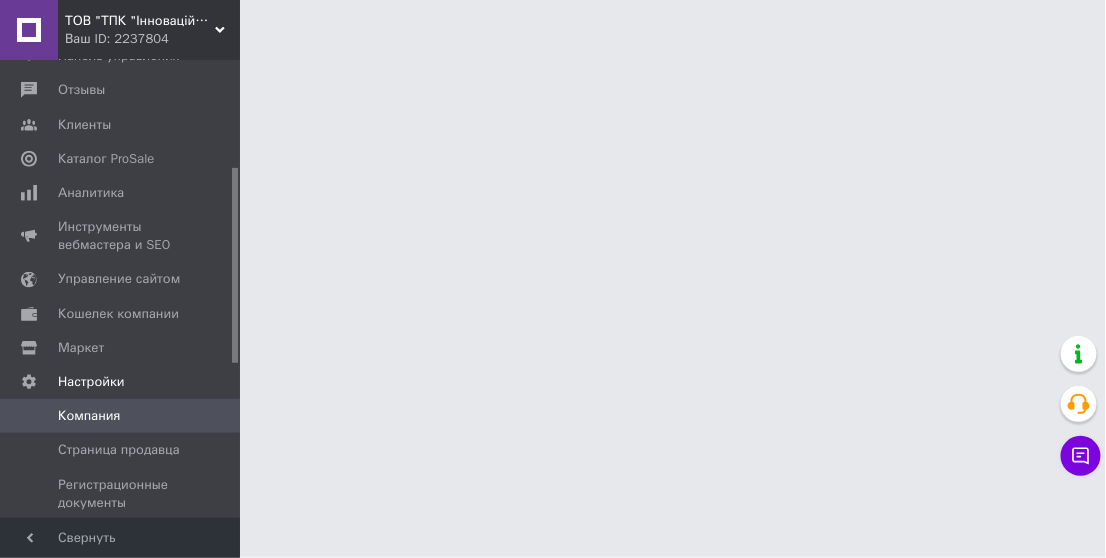 drag, startPoint x: 236, startPoint y: 403, endPoint x: 241, endPoint y: 250, distance: 153.08168 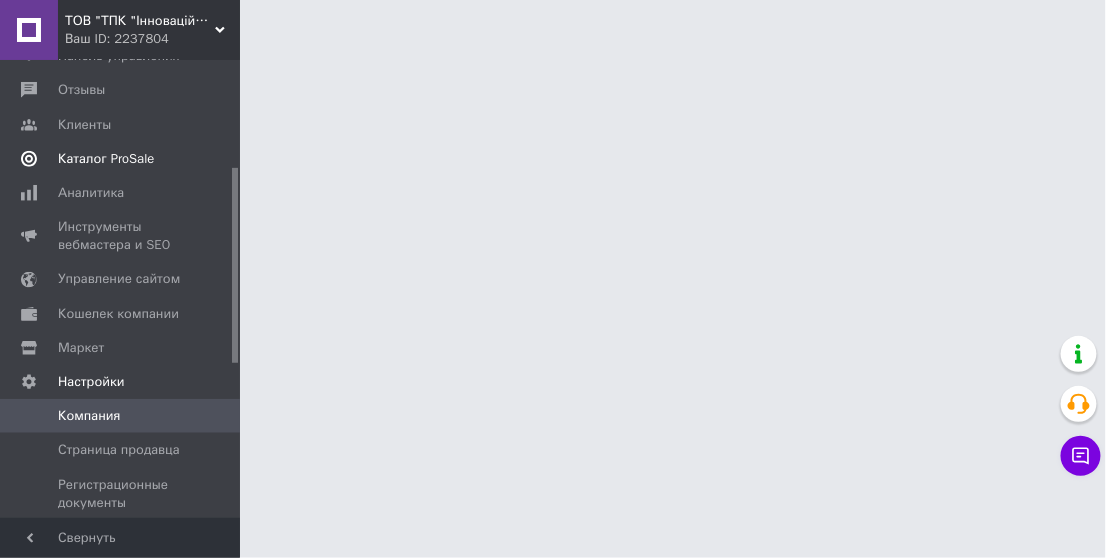 click on "Каталог ProSale" at bounding box center [121, 159] 